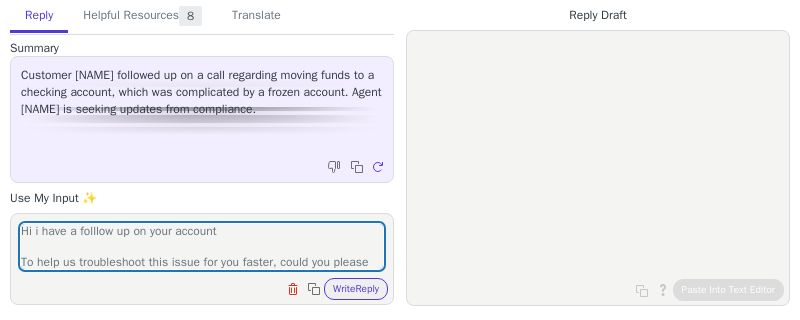 scroll, scrollTop: 0, scrollLeft: 0, axis: both 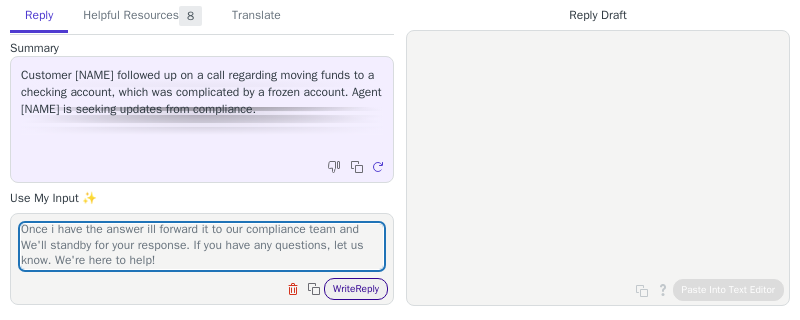 type on "Hi i have a folllow up on your account
To help us troubleshoot this issue for you faster, could you please provide further context for the questions below:
When was the last time you attempted to log into your Relay account?Were you trying to connect to any third-party platforms? If so, can you please share the name of the platform(s)?How were you accessing your Relay account the last time you logged on (For example, on the Relay app via Android or on Google Chrome via Windows)?What device are you using to access your Relay account?What country and city are you accessing your account from?Are you using a VPN when accessing your account?
Once i have the answer ill forward it to our compliance team and We'll standby for your response. If you have any questions, let us know. We're here to help!" 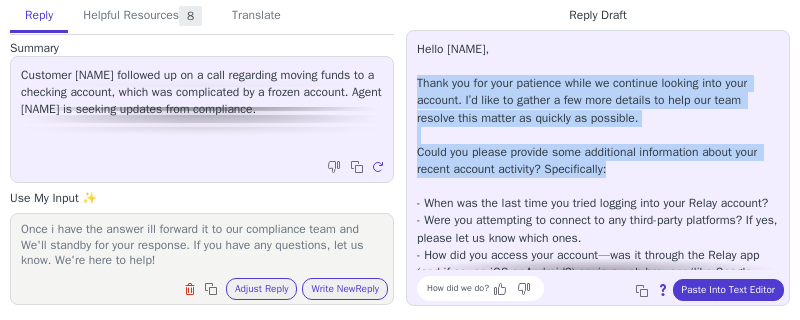 drag, startPoint x: 419, startPoint y: 88, endPoint x: 667, endPoint y: 177, distance: 263.48624 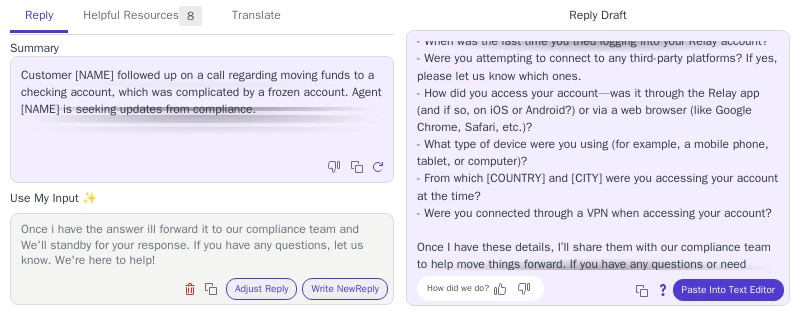 scroll, scrollTop: 233, scrollLeft: 0, axis: vertical 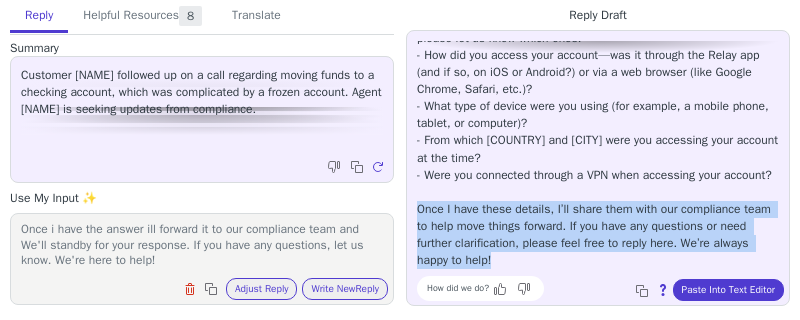 drag, startPoint x: 417, startPoint y: 207, endPoint x: 598, endPoint y: 257, distance: 187.77913 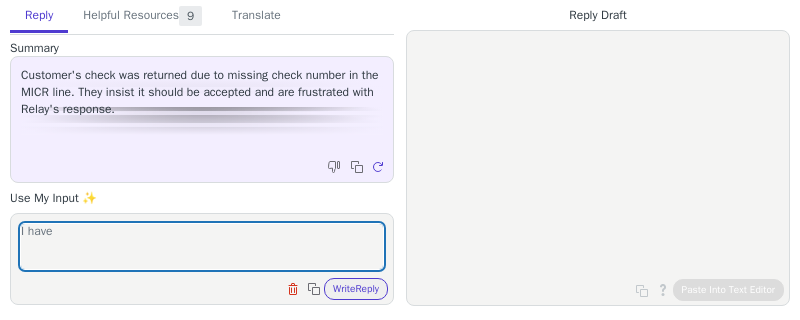 scroll, scrollTop: 0, scrollLeft: 0, axis: both 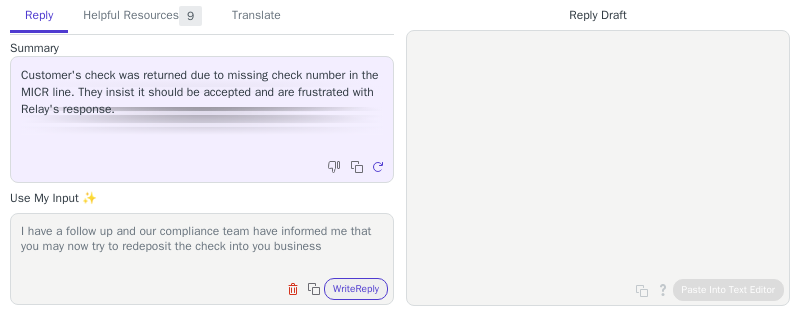 click on "I have a follow up and our compliance team have informed me that you may now try to redeposit the check into you business" at bounding box center (202, 246) 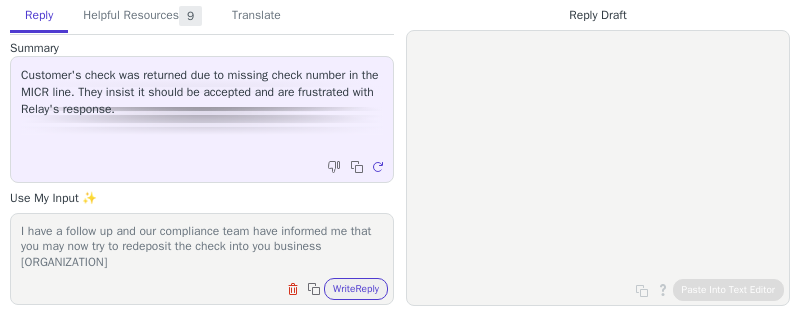 scroll, scrollTop: 1, scrollLeft: 0, axis: vertical 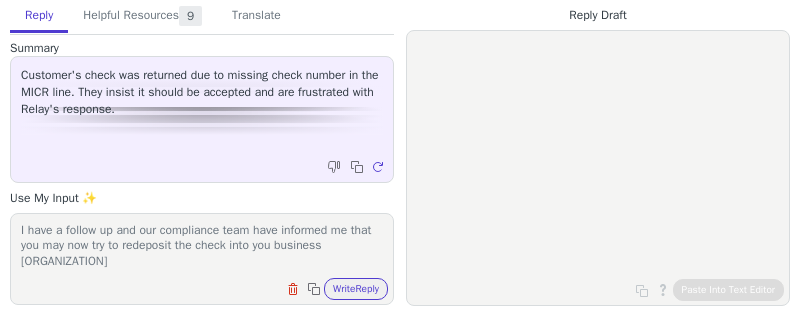 click on "I have a follow up and our compliance team have informed me that you may now try to redeposit the check into you business [ORGANIZATION]" at bounding box center (202, 246) 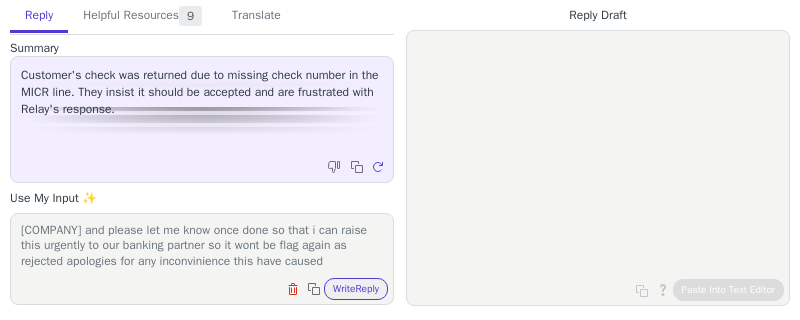 scroll, scrollTop: 0, scrollLeft: 0, axis: both 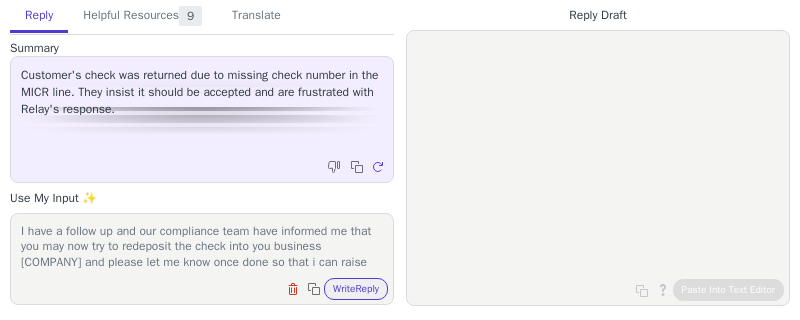 click on "I have a follow up and our compliance team have informed me that you may now try to redeposit the check into you business [COMPANY] and please let me know once done so that i can raise this urgently to our banking partner so it wont be flag again as rejected apologies for any inconvinience this have caused" at bounding box center (202, 246) 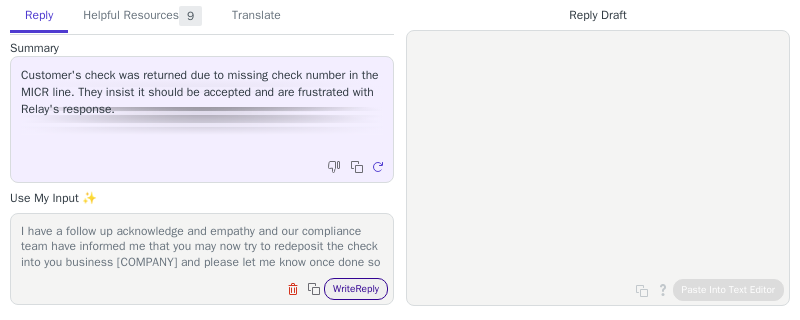 type on "I have a follow up acknowledge and empathy and our compliance team have informed me that you may now try to redeposit the check into you business [COMPANY] and please let me know once done so that i can raise this urgently to our banking partner so it wont be flag again as rejected apologies for any inconvinience this have caused" 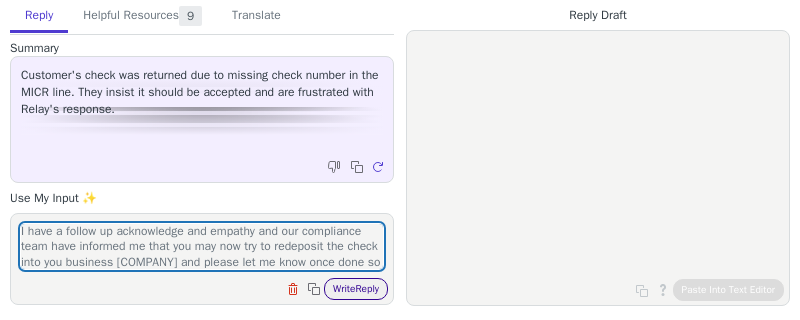 click on "Write  Reply" at bounding box center (356, 289) 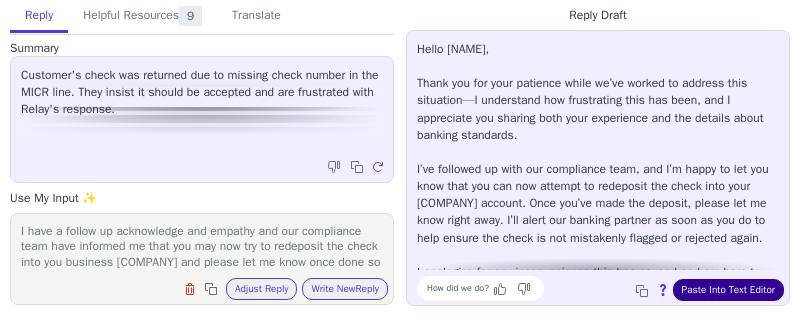 click on "Paste Into Text Editor" at bounding box center [728, 290] 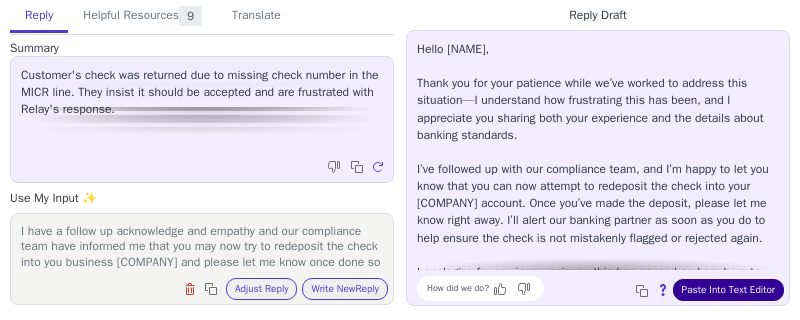 click on "Paste Into Text Editor" at bounding box center [728, 290] 